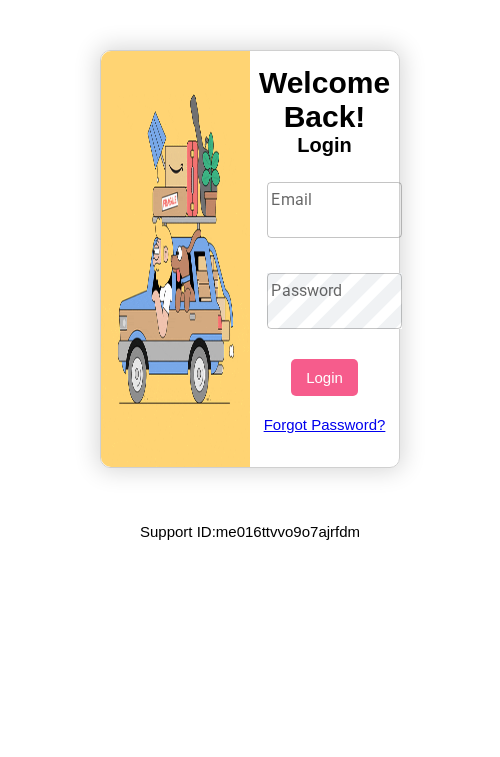 scroll, scrollTop: 0, scrollLeft: 0, axis: both 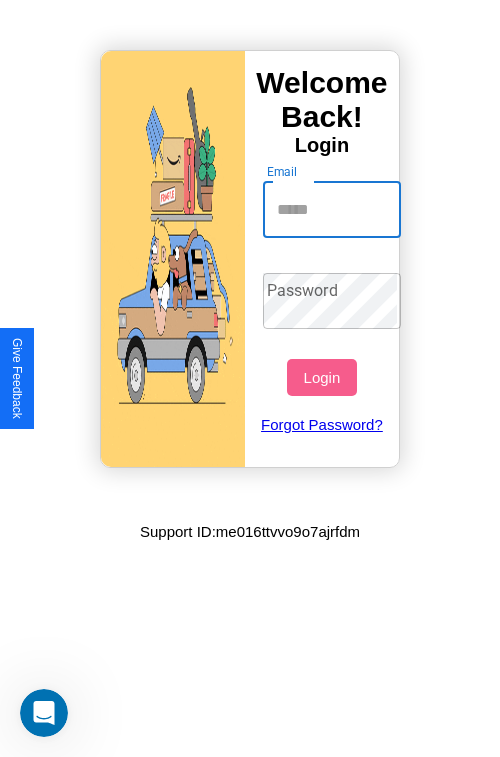 click on "Email" at bounding box center (332, 210) 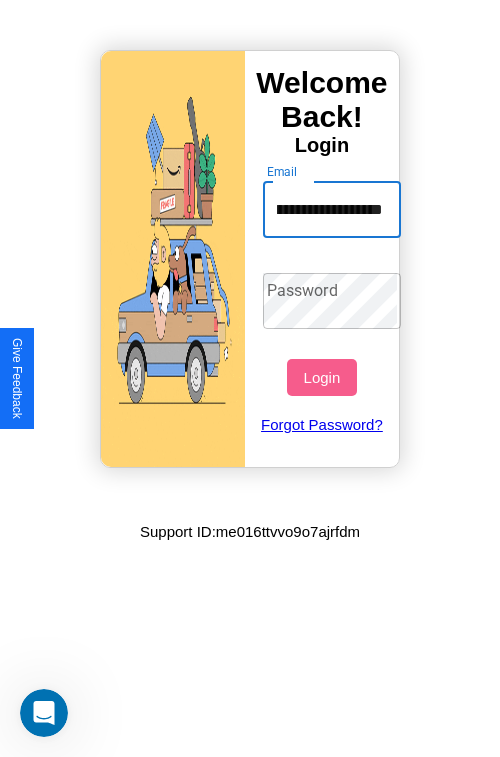 scroll, scrollTop: 0, scrollLeft: 101, axis: horizontal 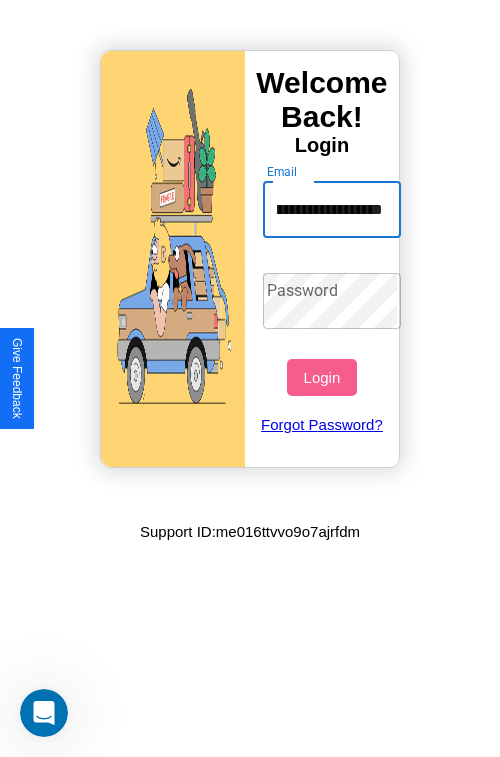 type on "**********" 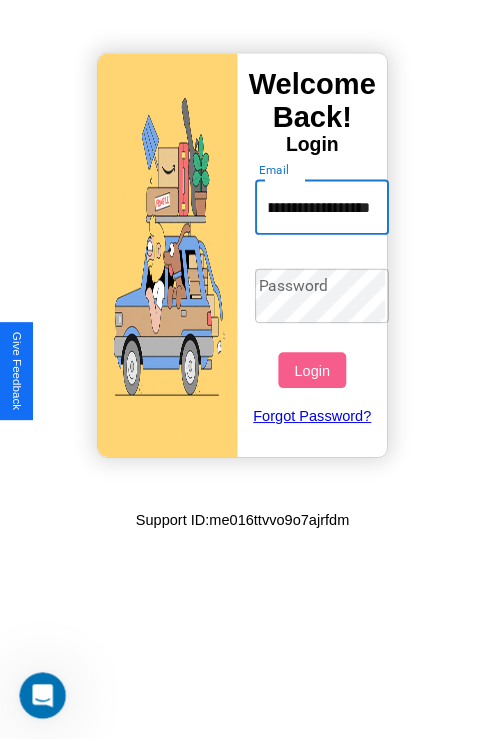 scroll, scrollTop: 0, scrollLeft: 0, axis: both 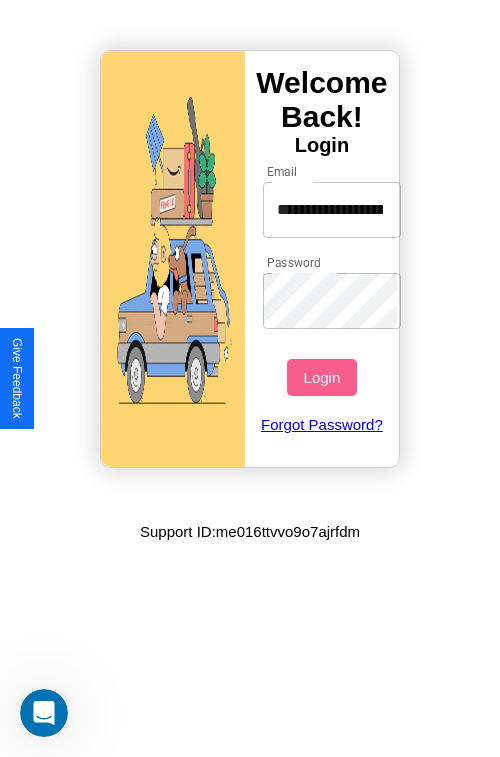 click on "Login" at bounding box center [321, 377] 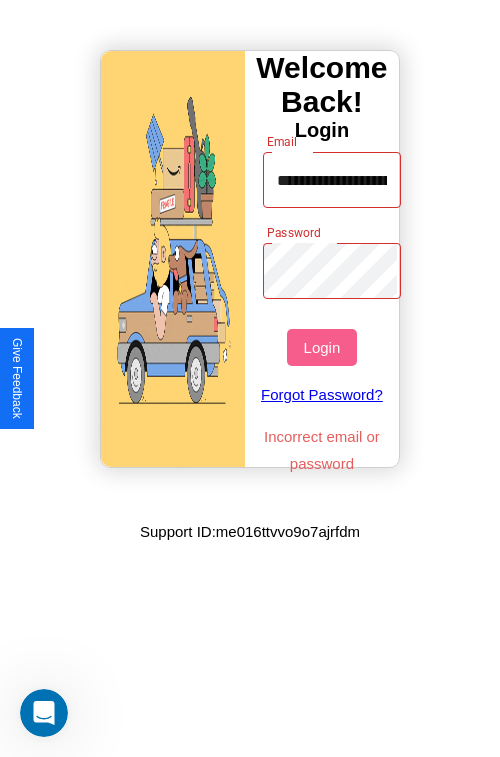 click on "Login" at bounding box center [321, 347] 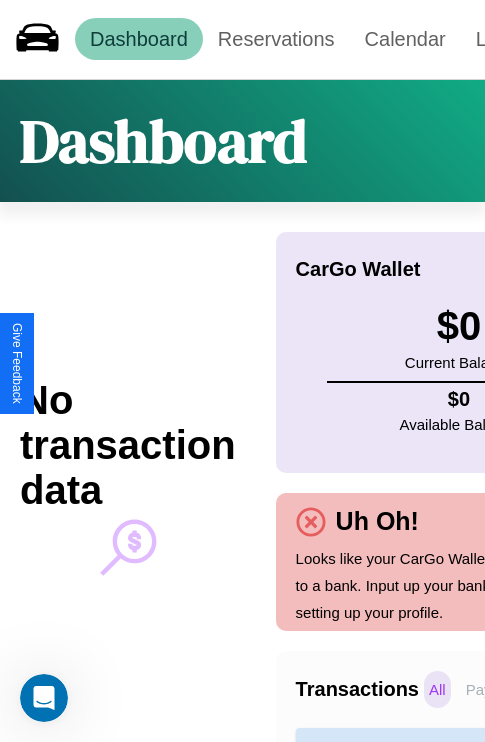 scroll, scrollTop: 0, scrollLeft: 0, axis: both 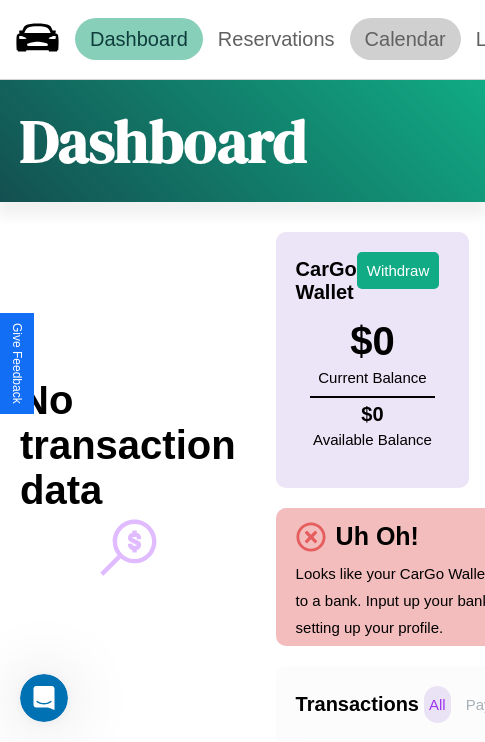 click on "Calendar" at bounding box center (405, 39) 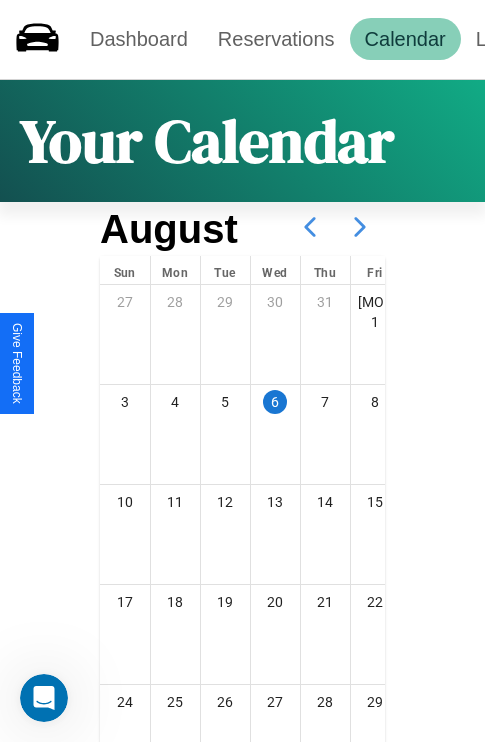 click 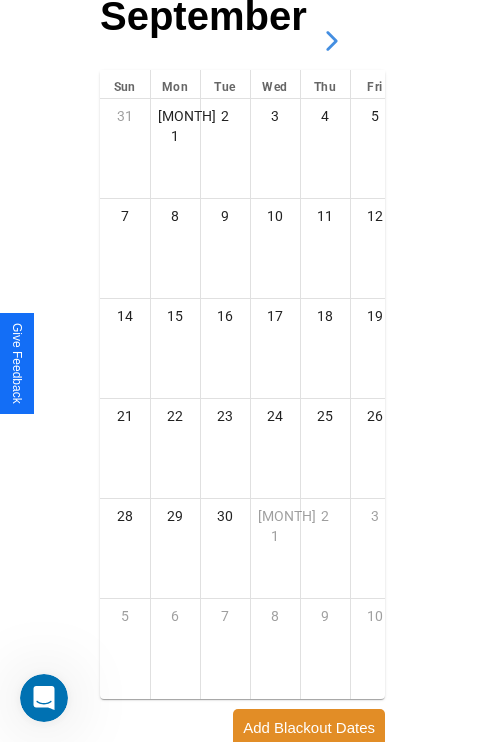 scroll, scrollTop: 296, scrollLeft: 0, axis: vertical 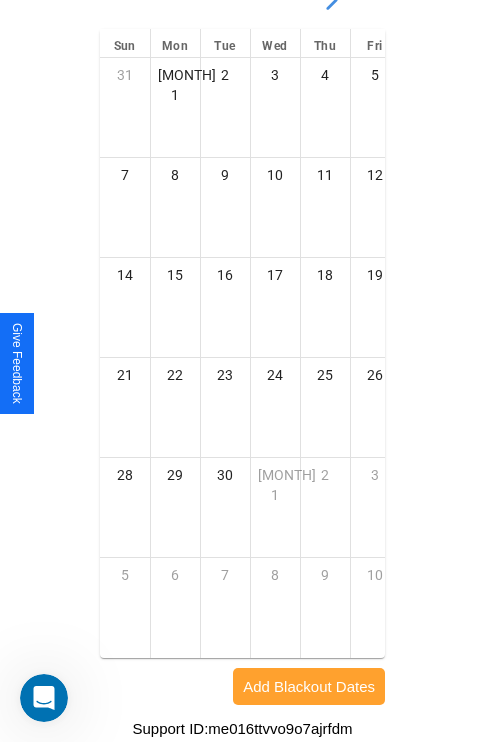 click on "Add Blackout Dates" at bounding box center [309, 686] 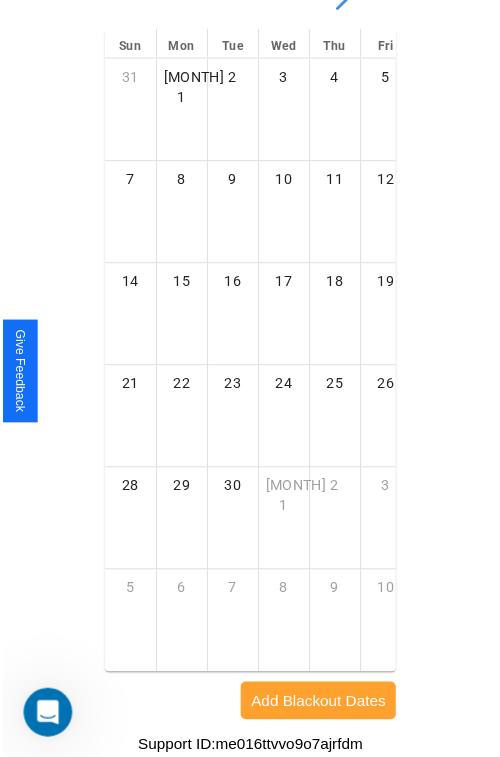 scroll, scrollTop: 281, scrollLeft: 0, axis: vertical 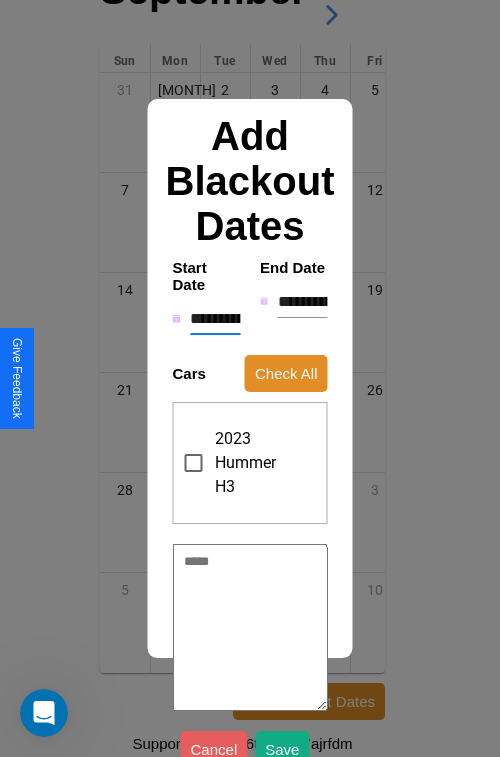 click on "**********" at bounding box center (215, 319) 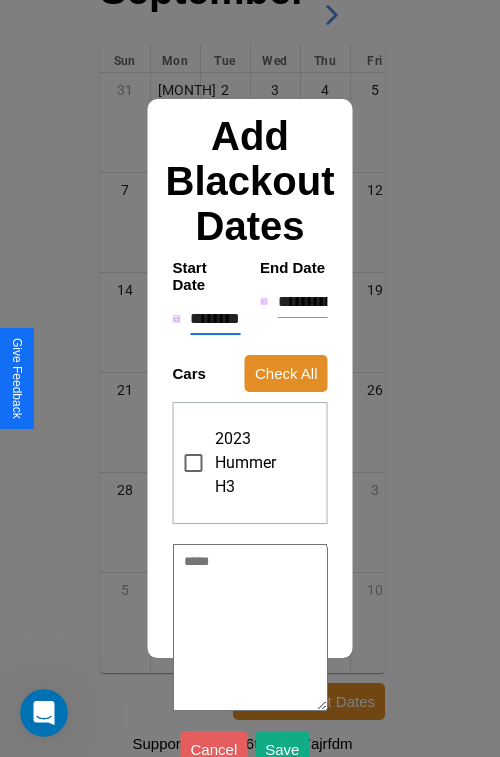 type on "*" 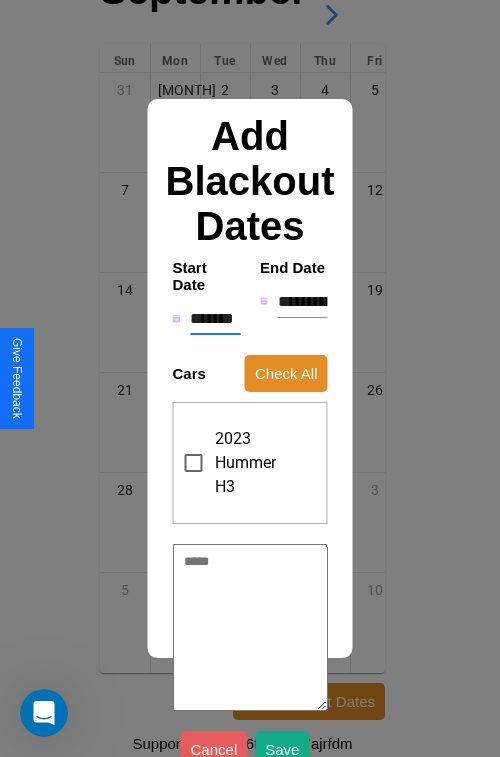 type on "*" 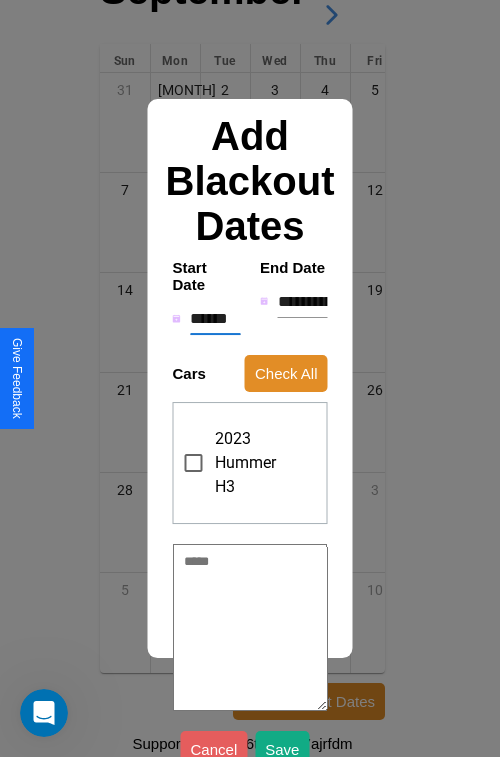 type on "*" 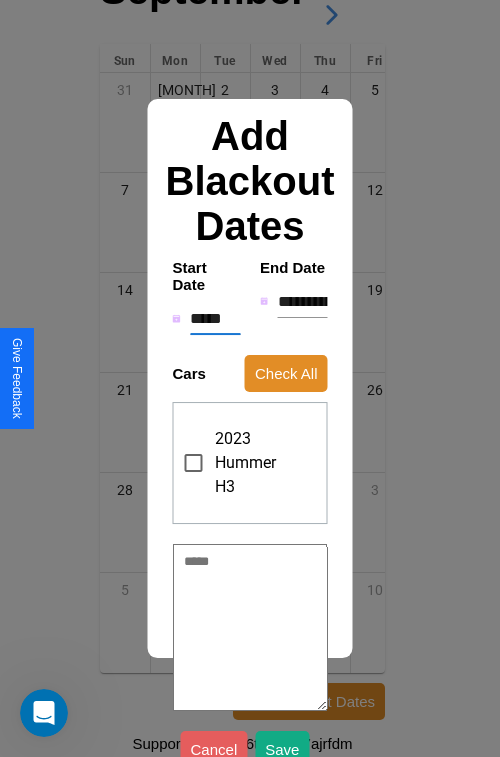 type on "*" 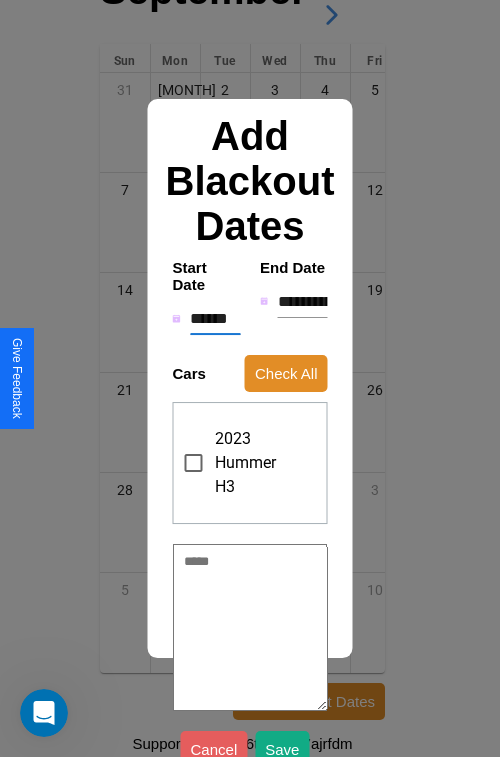 type on "*" 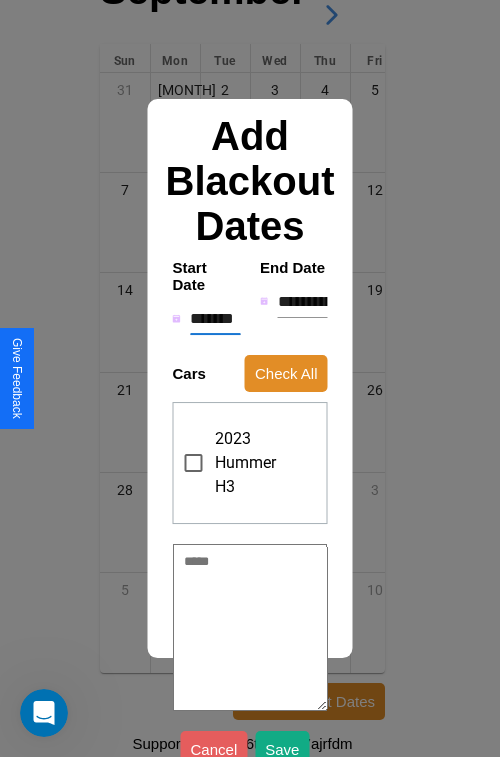 type on "*" 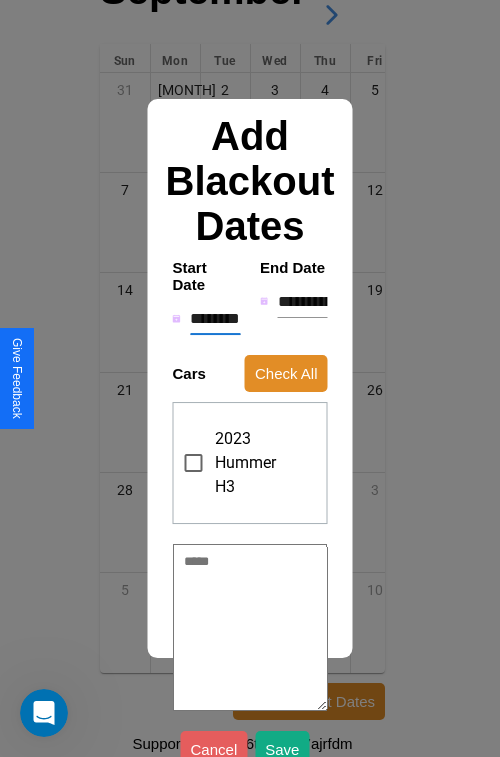 type on "*" 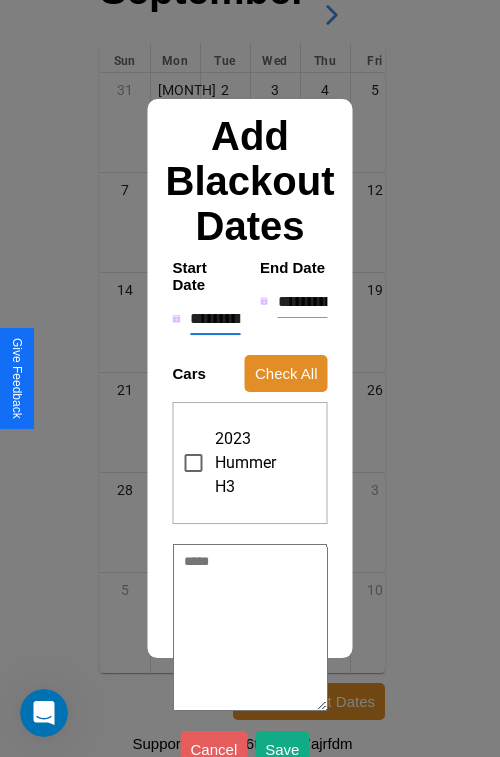 type on "*" 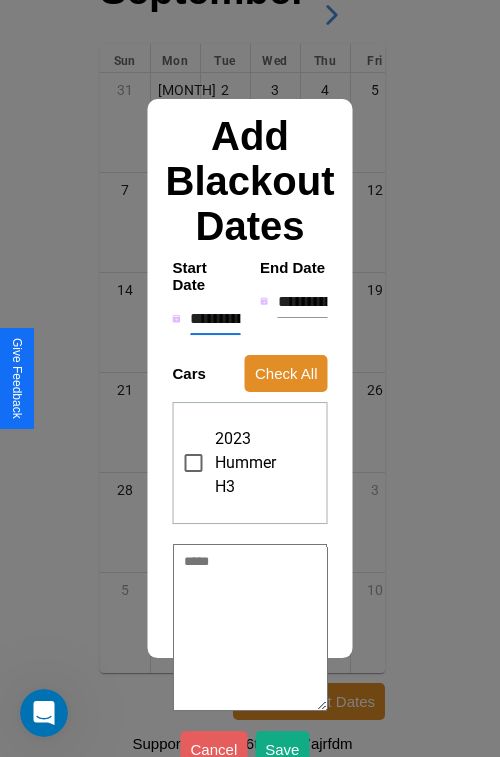 type on "*" 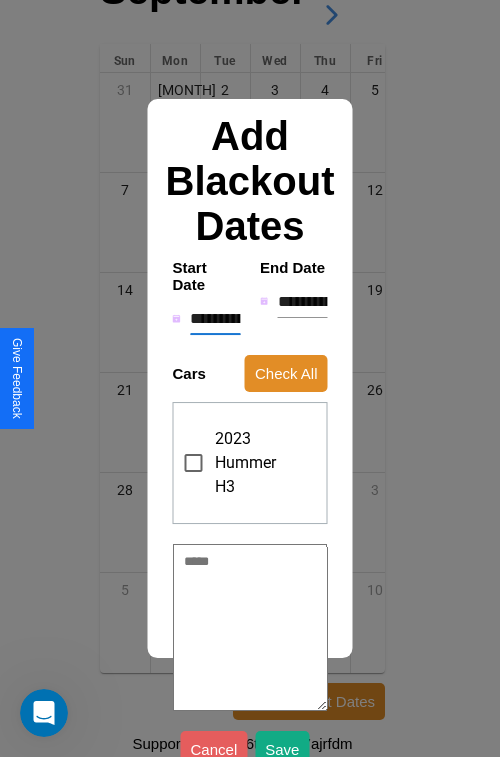 type on "*" 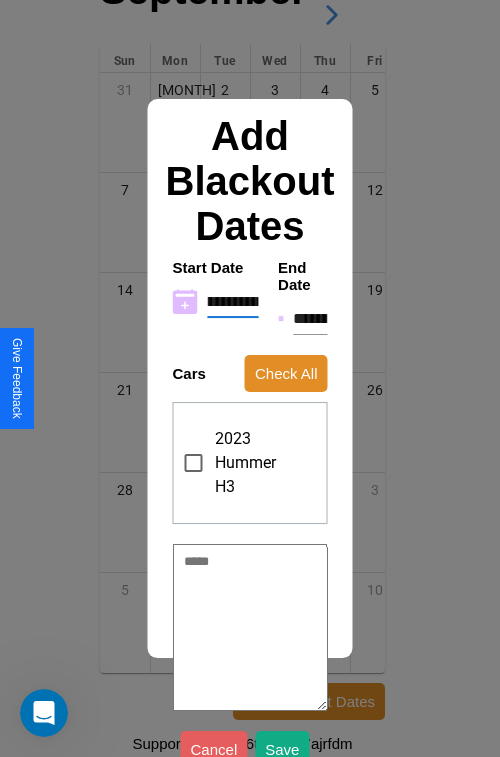 type on "**********" 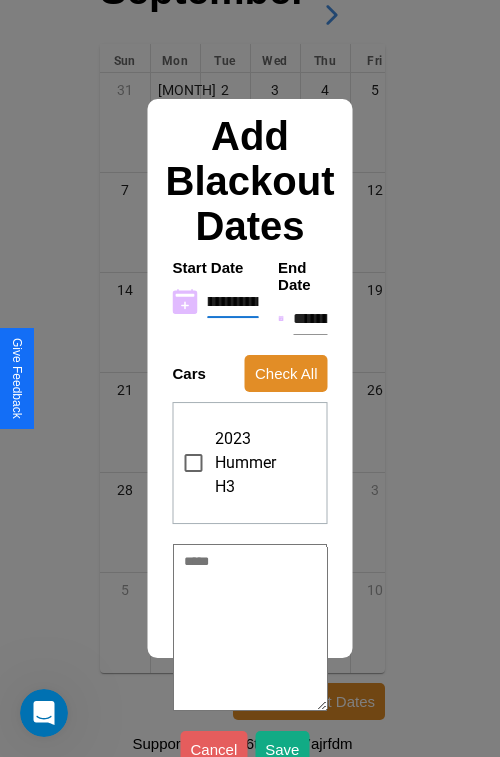 type on "*" 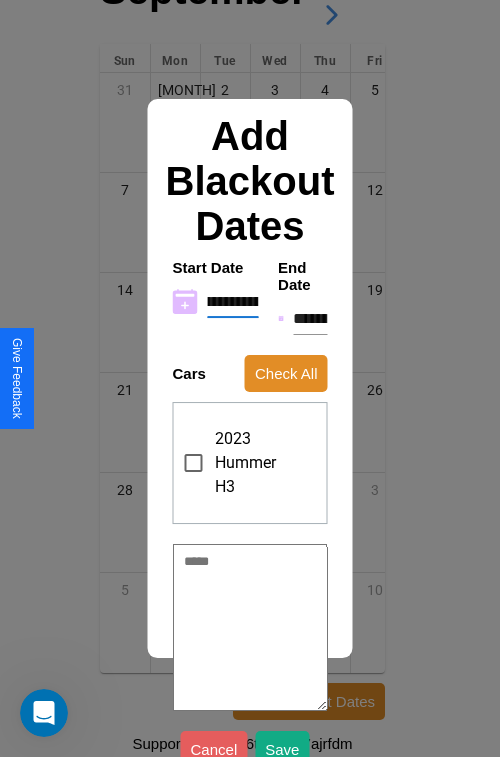 type on "**********" 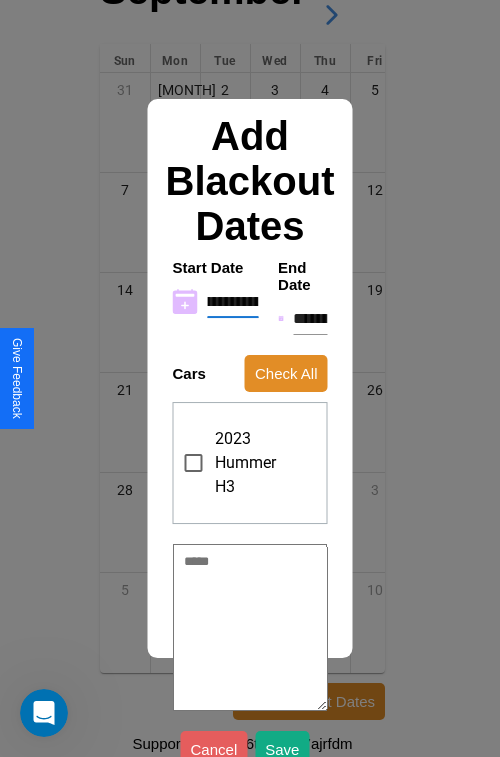 type on "*" 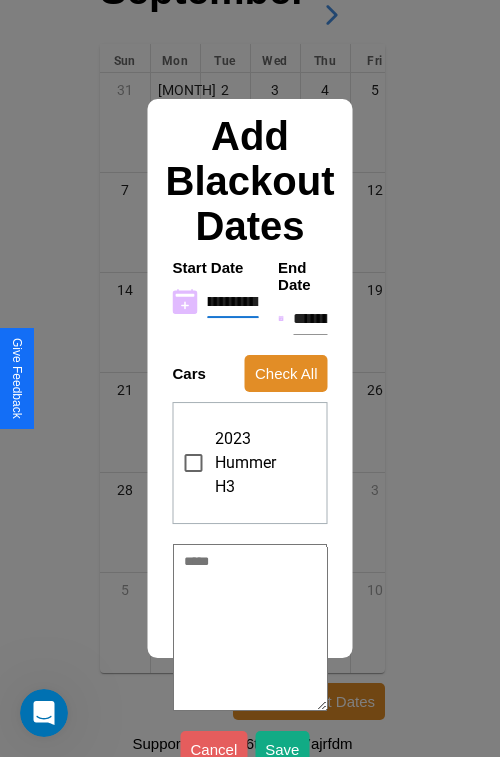 type on "**********" 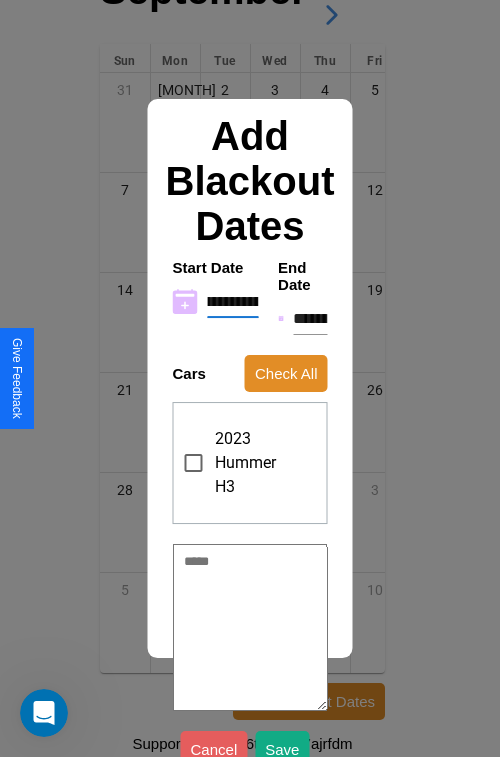 type on "*" 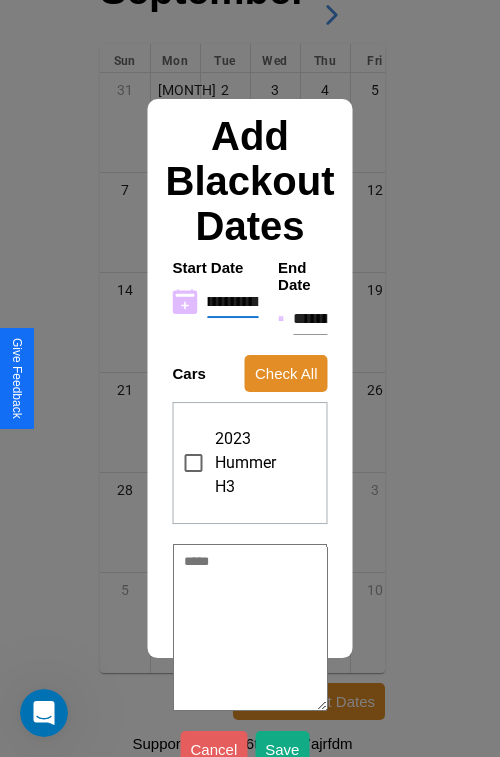 type on "**********" 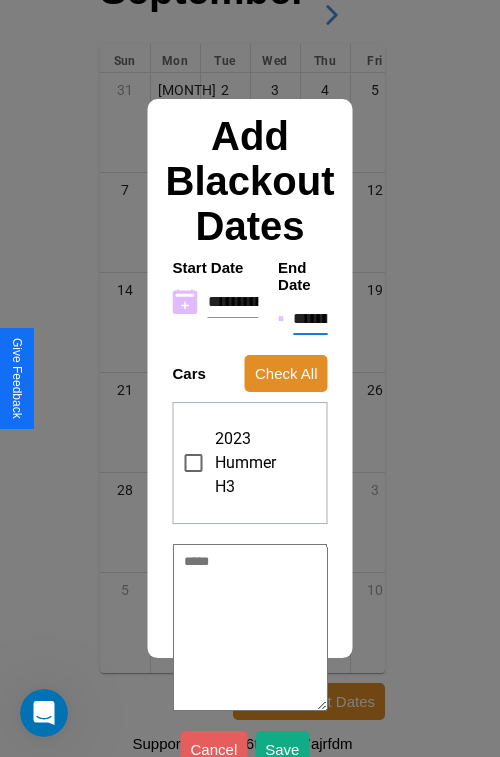 type on "********" 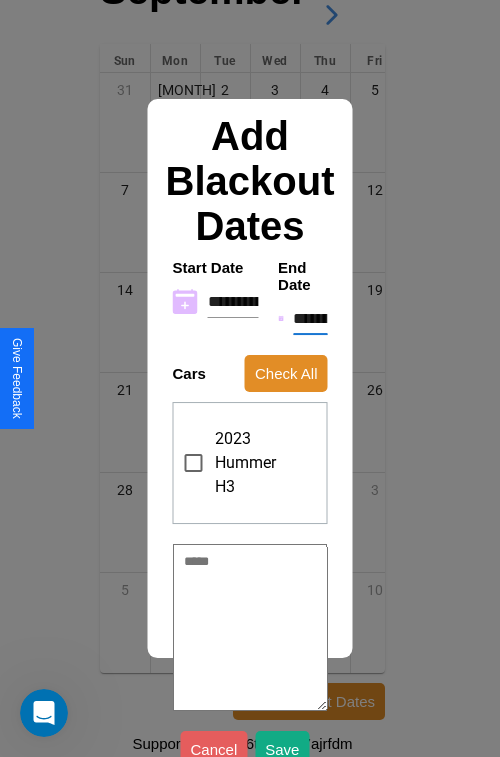 type on "*" 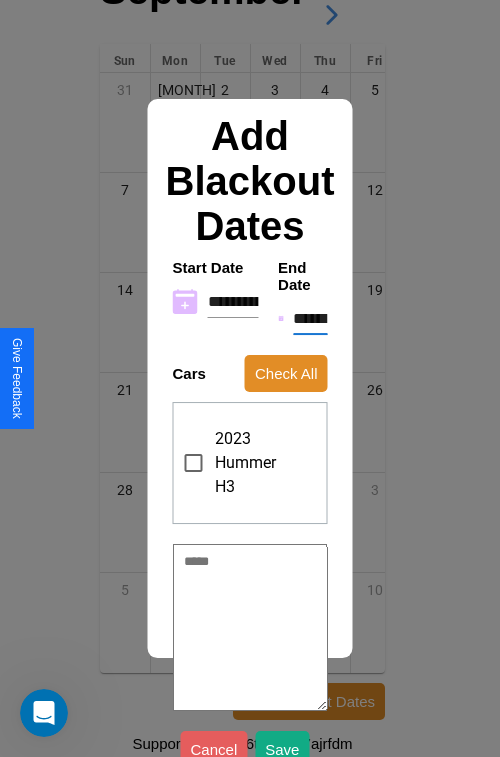 type on "*" 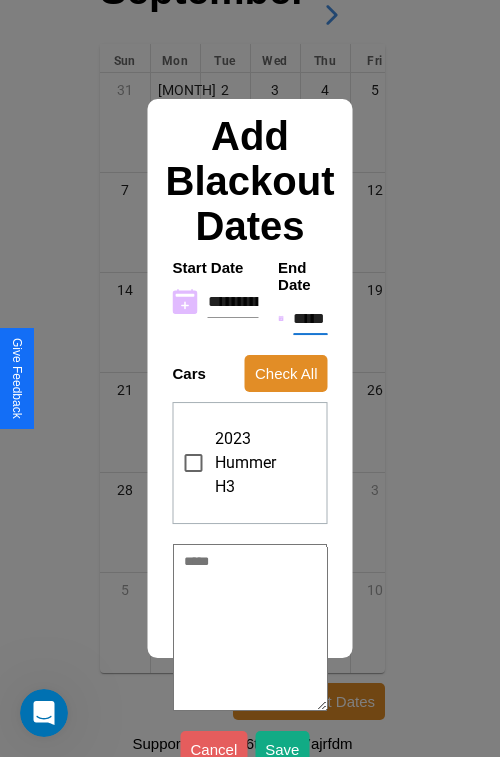 type on "*" 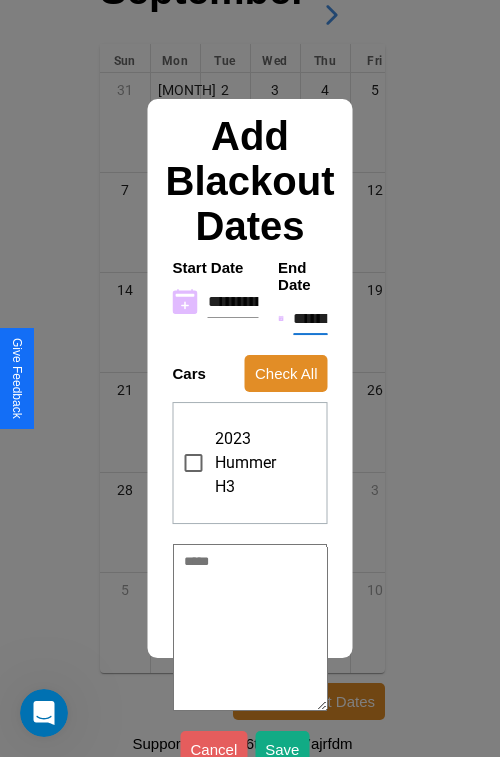 type on "*" 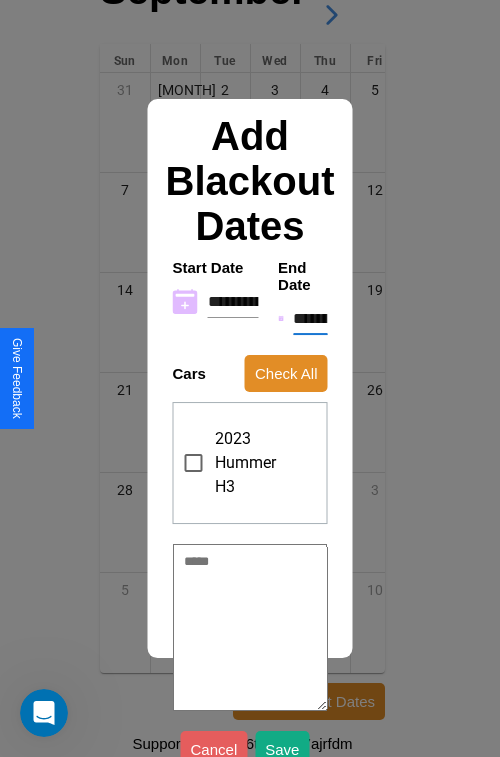 type on "*" 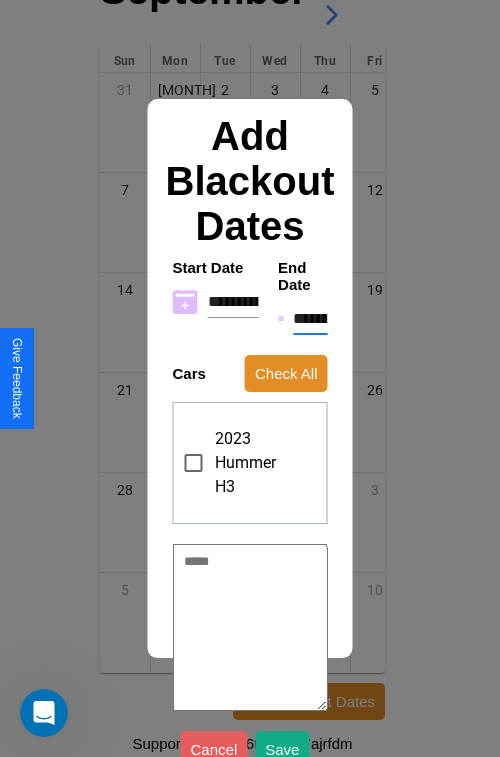 type on "*" 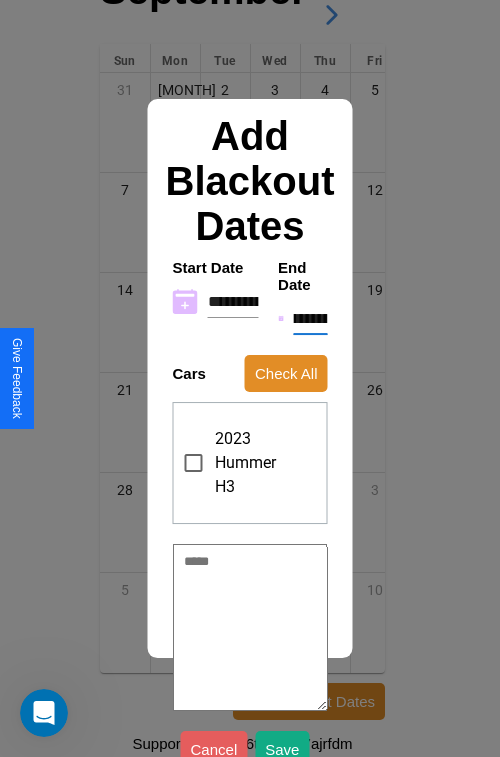 type on "**********" 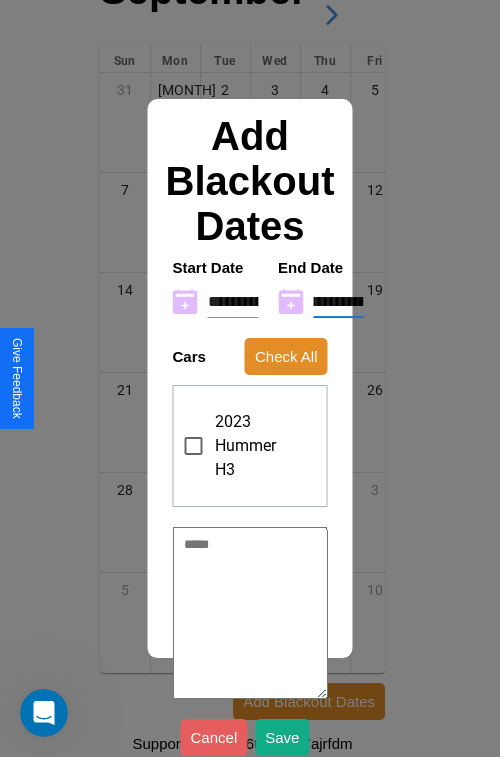 type on "**********" 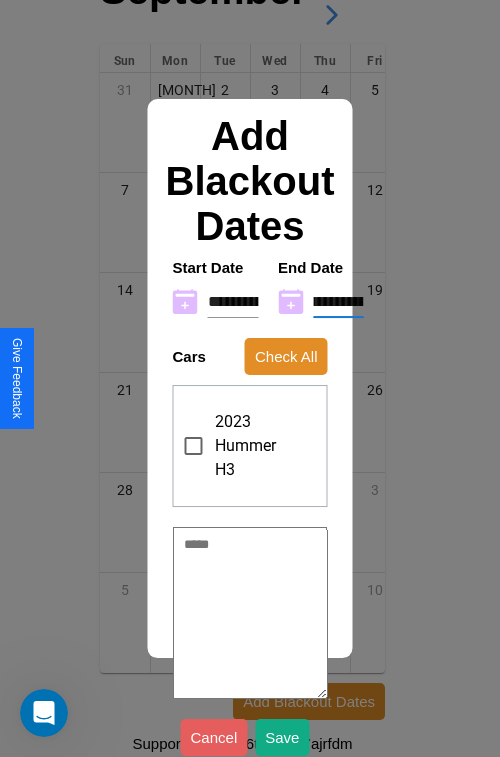 type on "*" 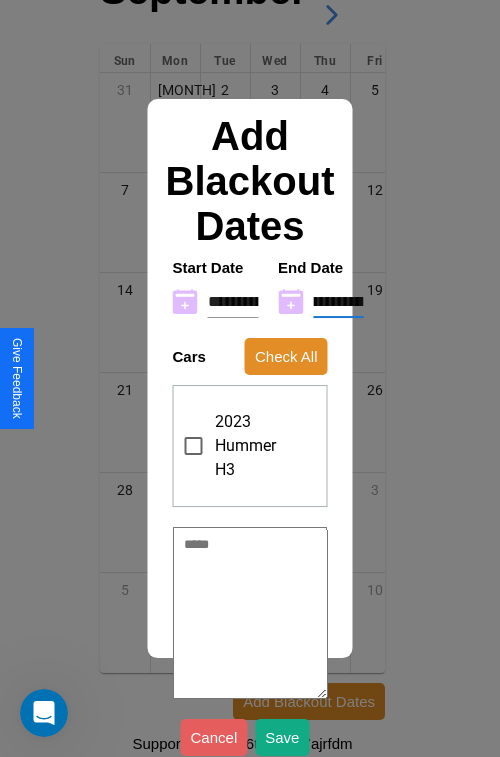 type on "**********" 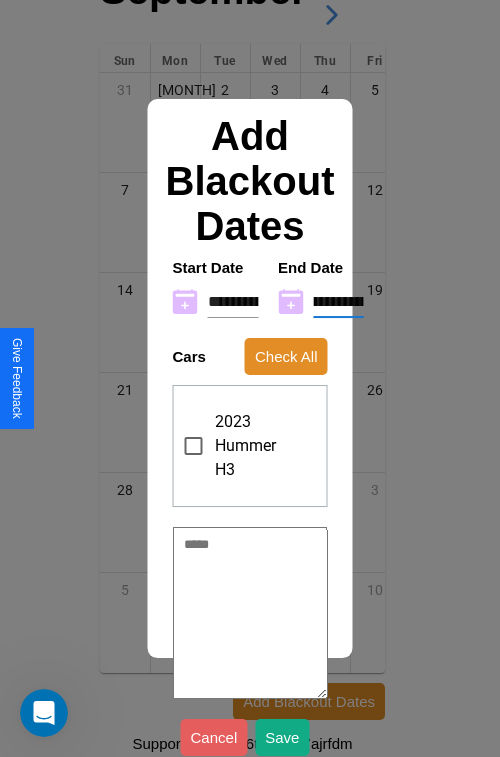 type on "*" 